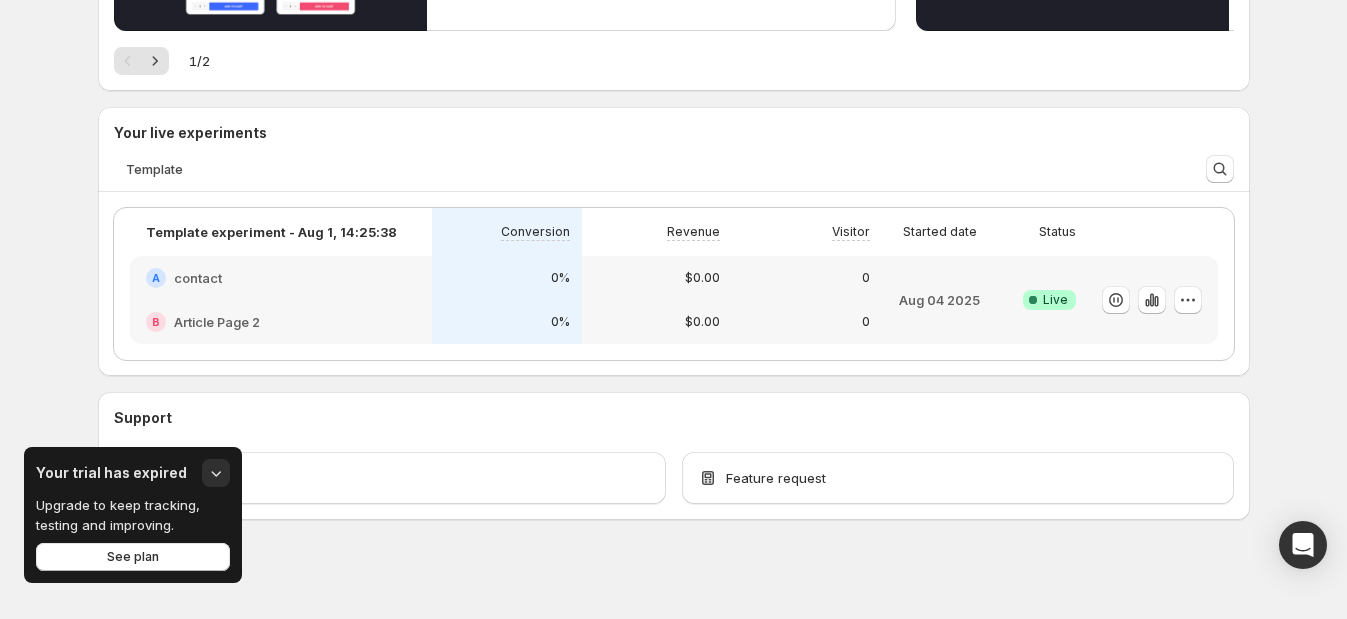 scroll, scrollTop: 509, scrollLeft: 0, axis: vertical 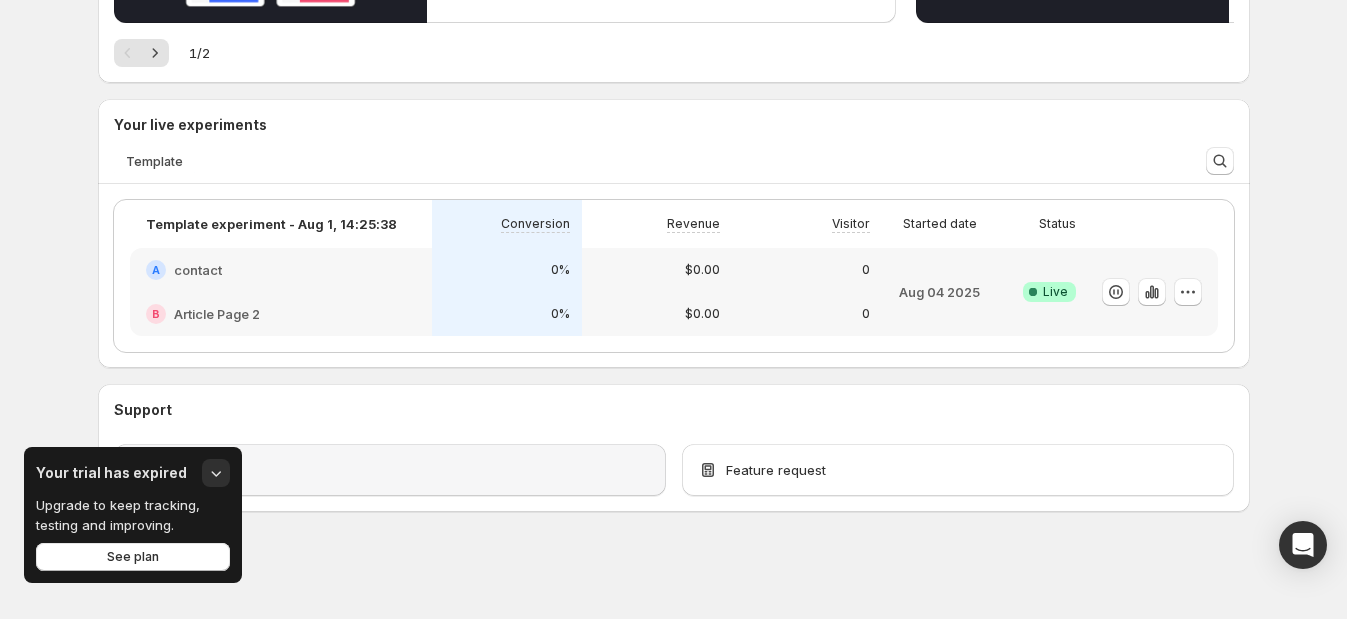 click 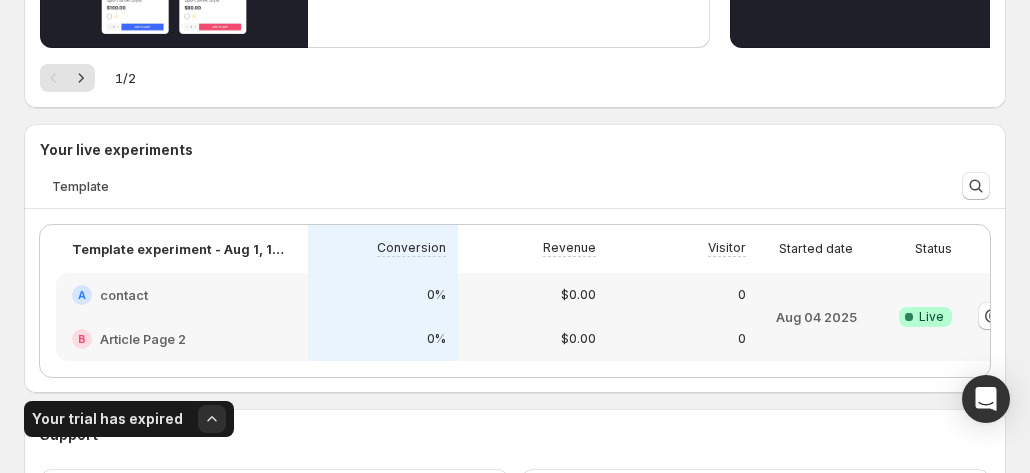scroll, scrollTop: 660, scrollLeft: 0, axis: vertical 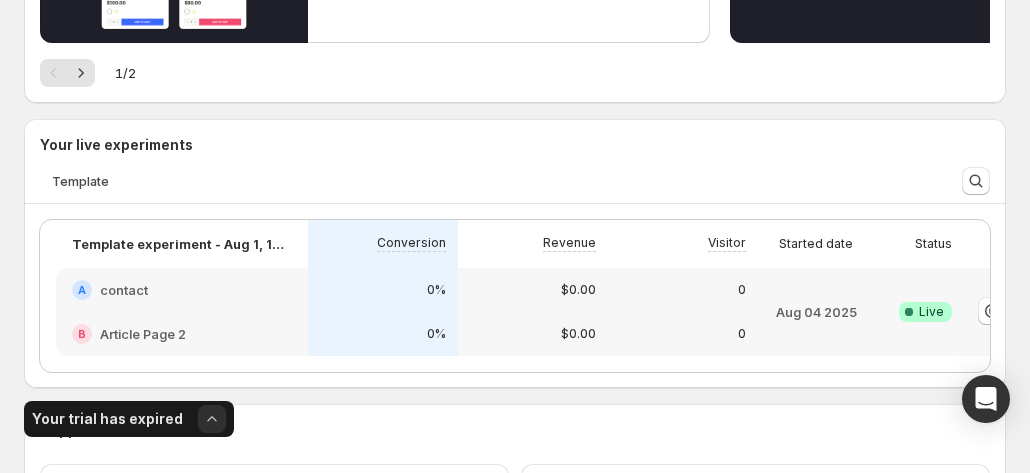 click at bounding box center [212, 419] 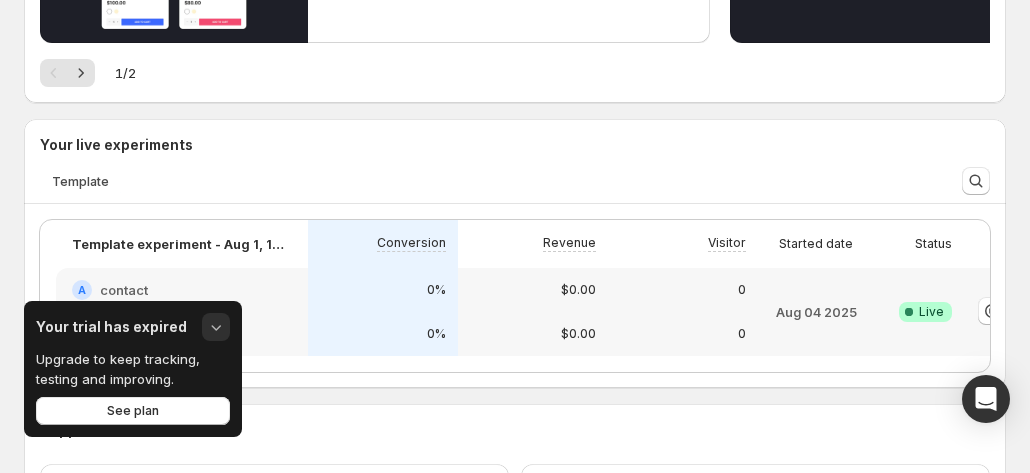 click 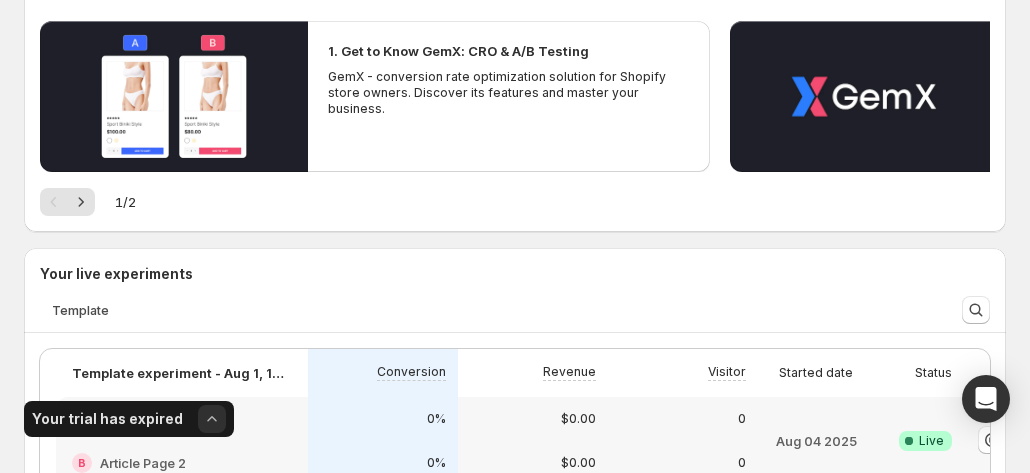 scroll, scrollTop: 500, scrollLeft: 0, axis: vertical 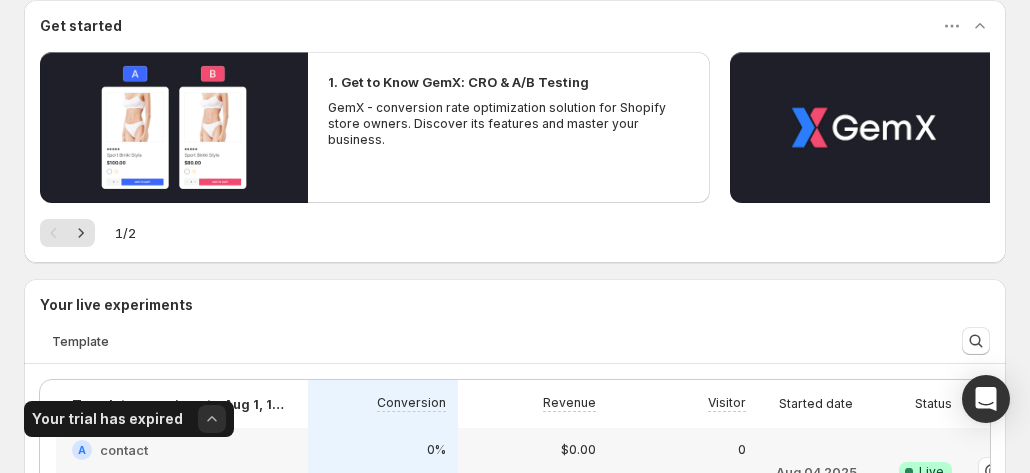 click 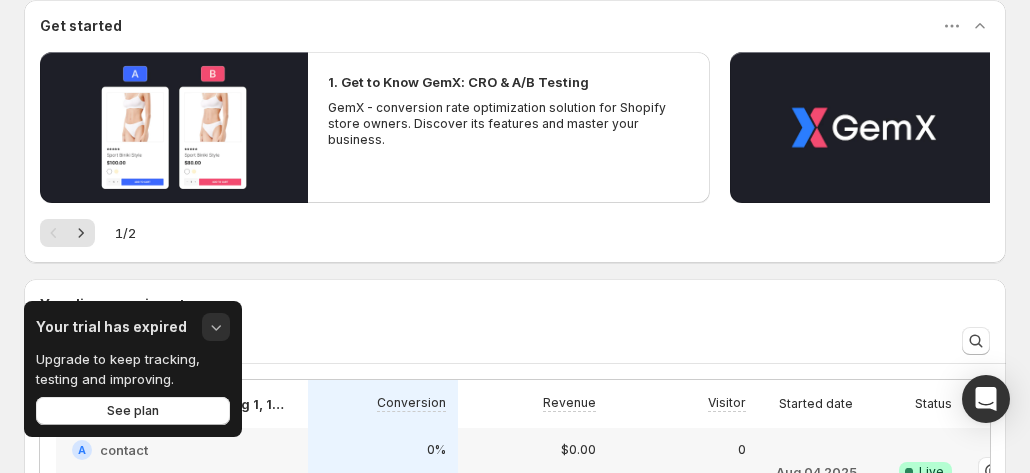 click 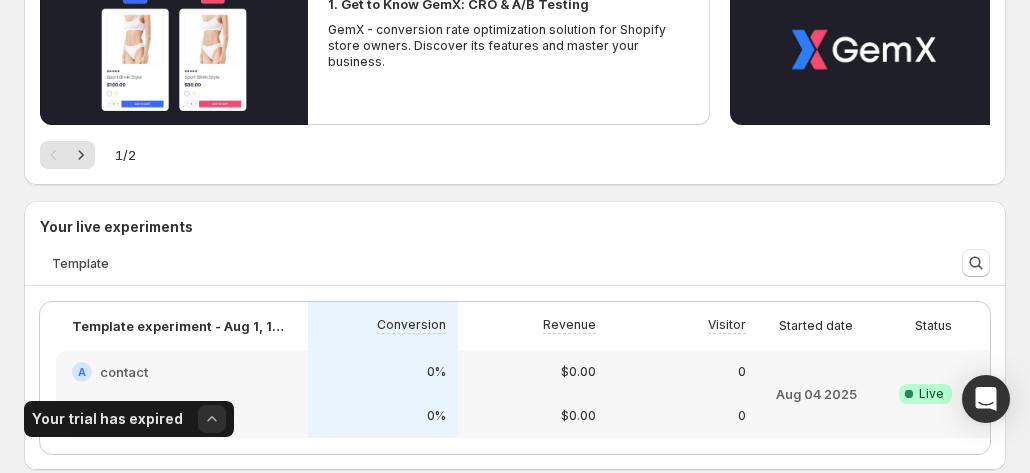 scroll, scrollTop: 560, scrollLeft: 0, axis: vertical 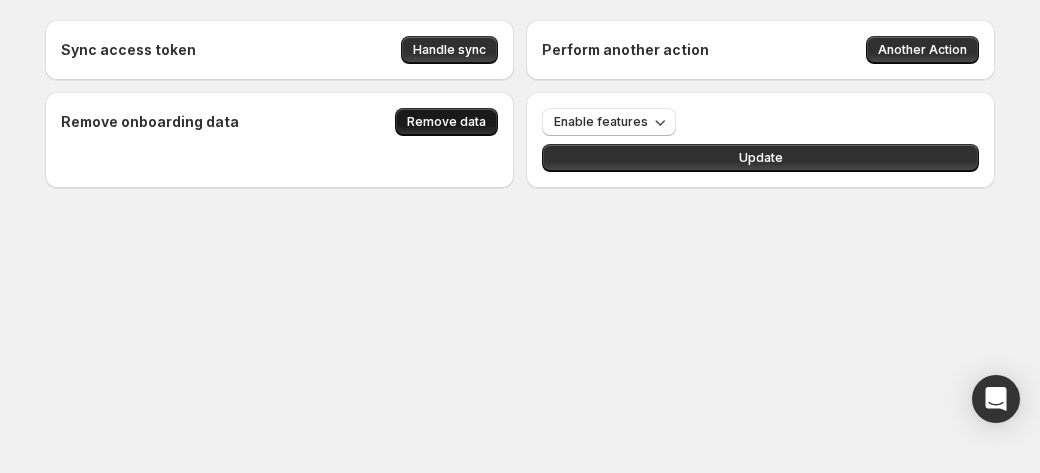 click on "Remove data" at bounding box center (446, 122) 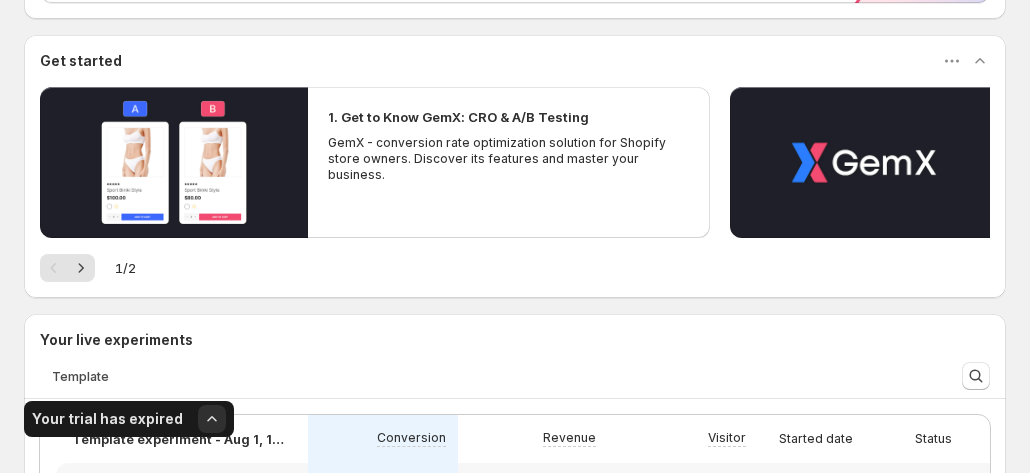 scroll, scrollTop: 660, scrollLeft: 0, axis: vertical 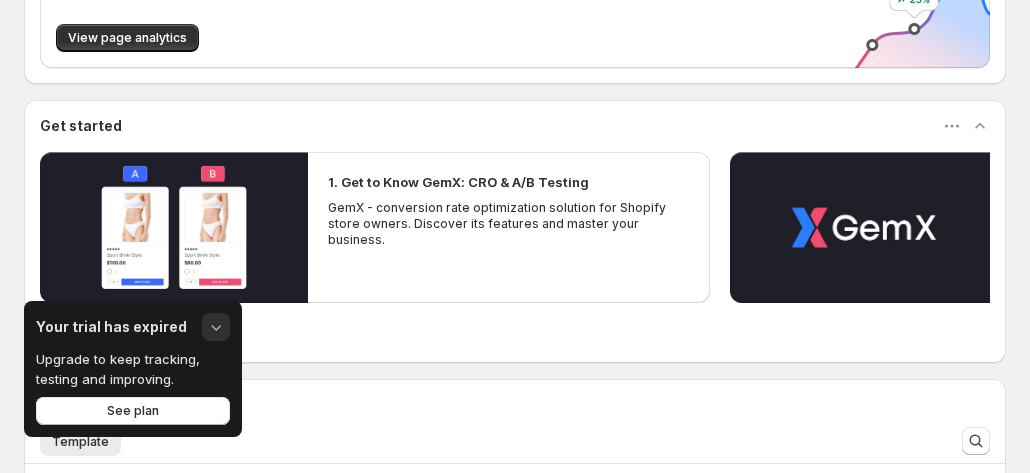 click 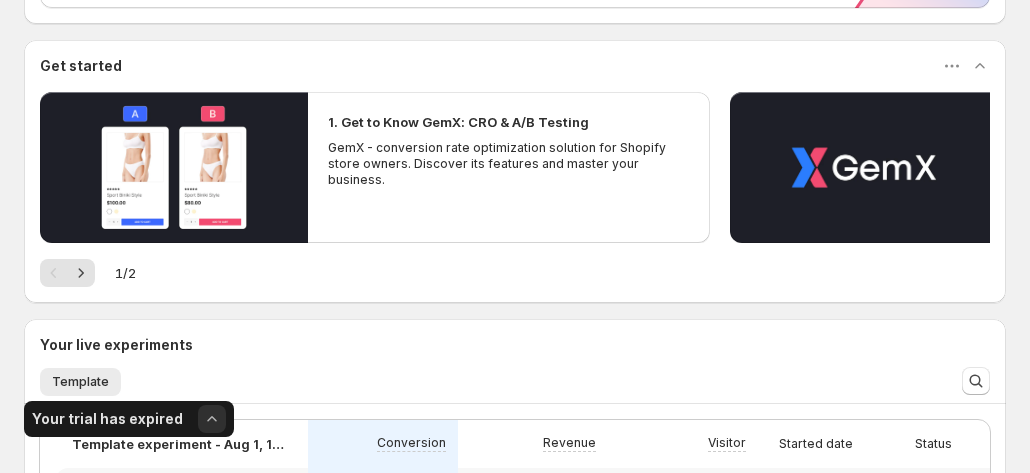 scroll, scrollTop: 560, scrollLeft: 0, axis: vertical 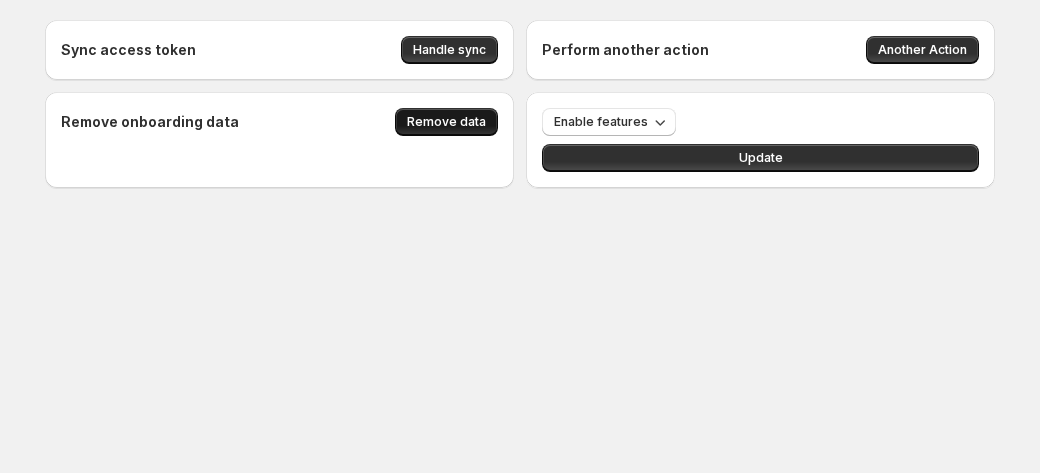 click on "Remove data" at bounding box center (446, 122) 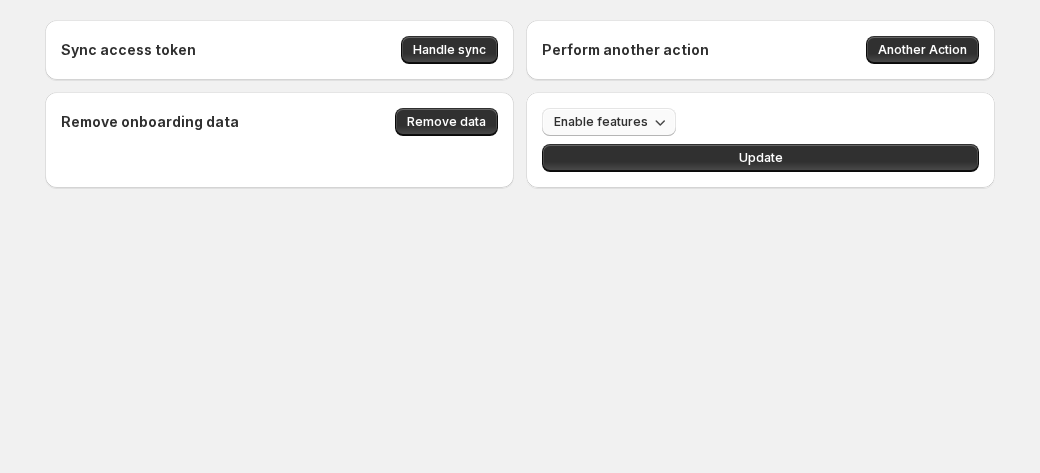 click 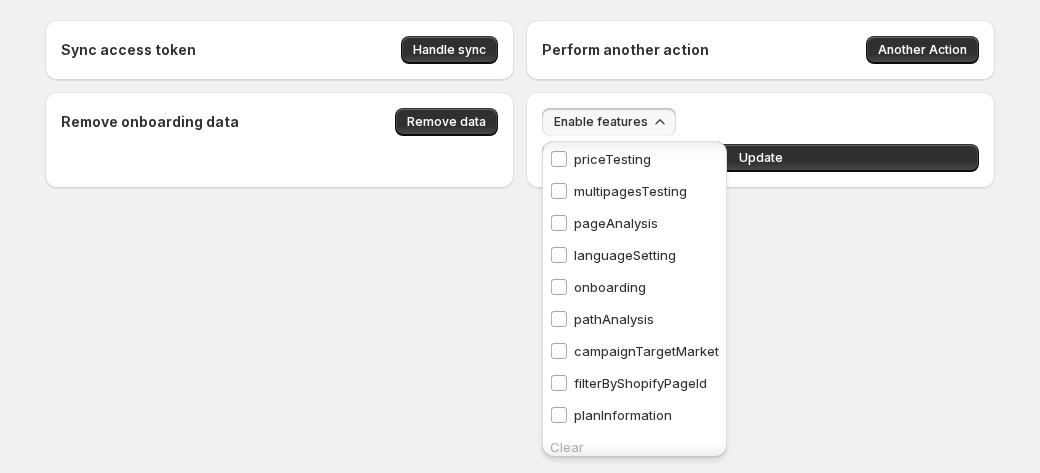 scroll, scrollTop: 112, scrollLeft: 0, axis: vertical 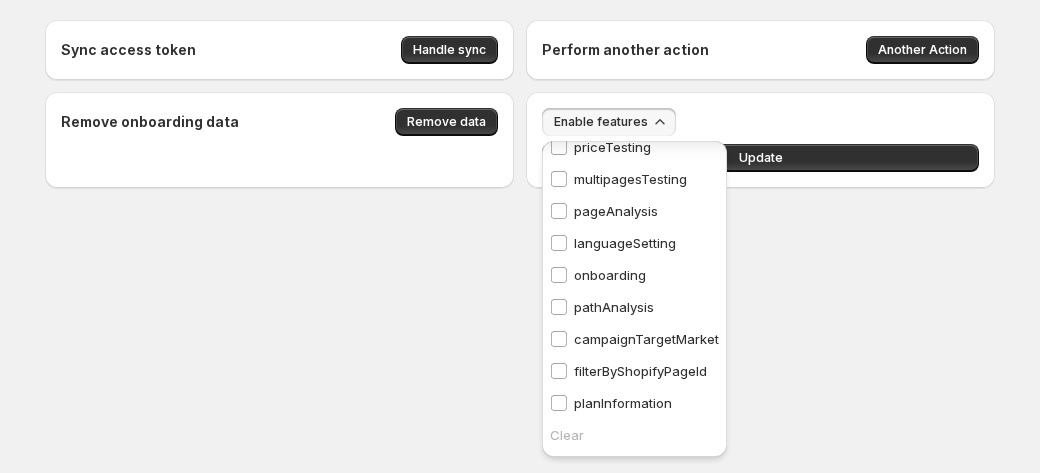 click on "onboarding" at bounding box center [610, 275] 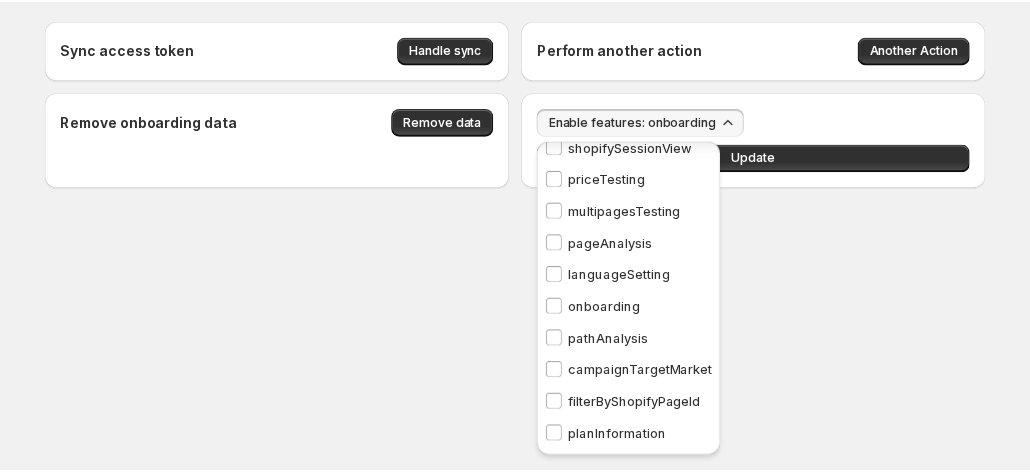 scroll, scrollTop: 112, scrollLeft: 0, axis: vertical 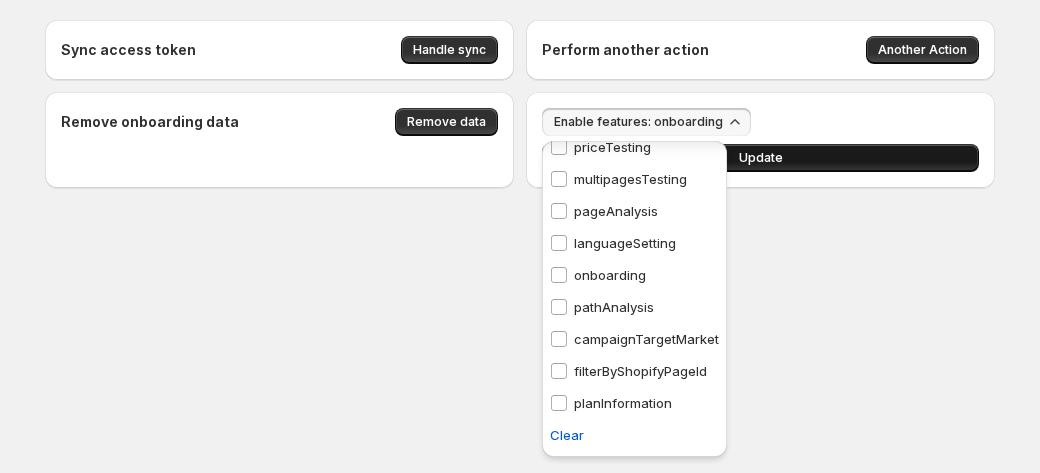 click on "Update" at bounding box center (760, 158) 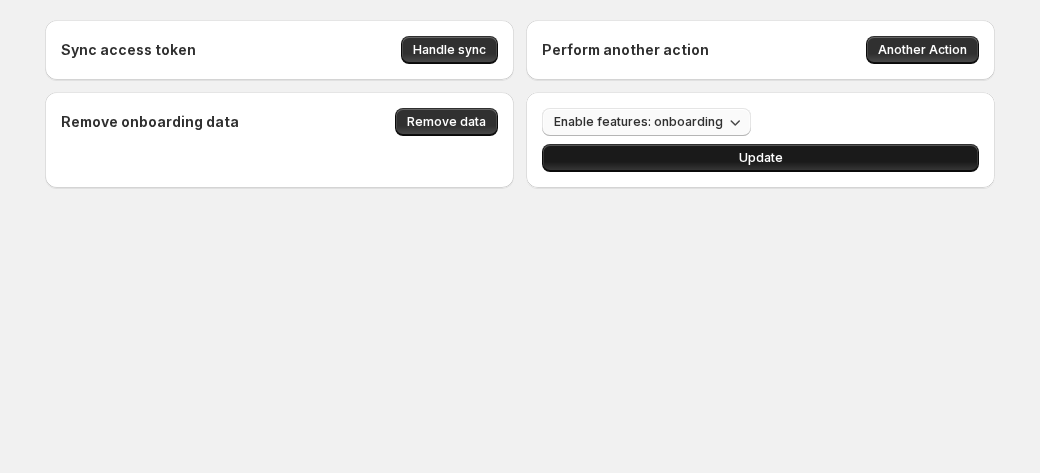 click on "Update" at bounding box center (761, 158) 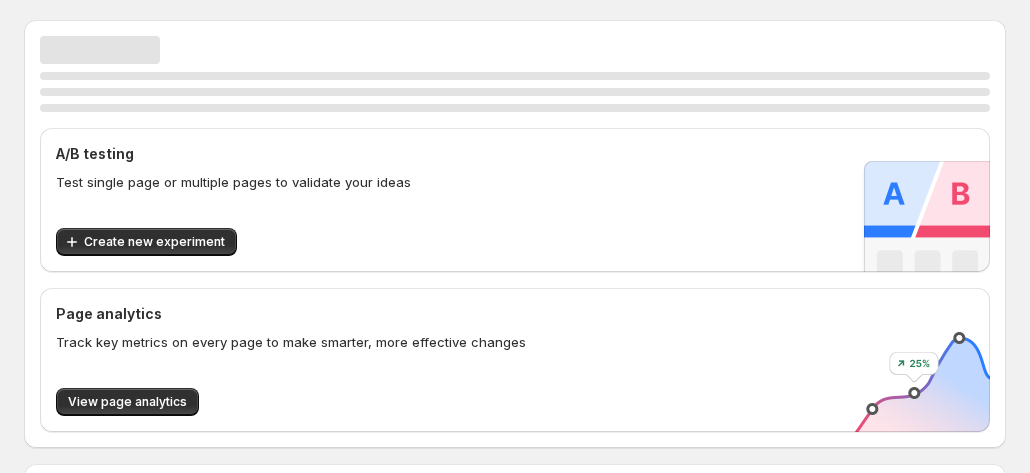 scroll, scrollTop: 0, scrollLeft: 0, axis: both 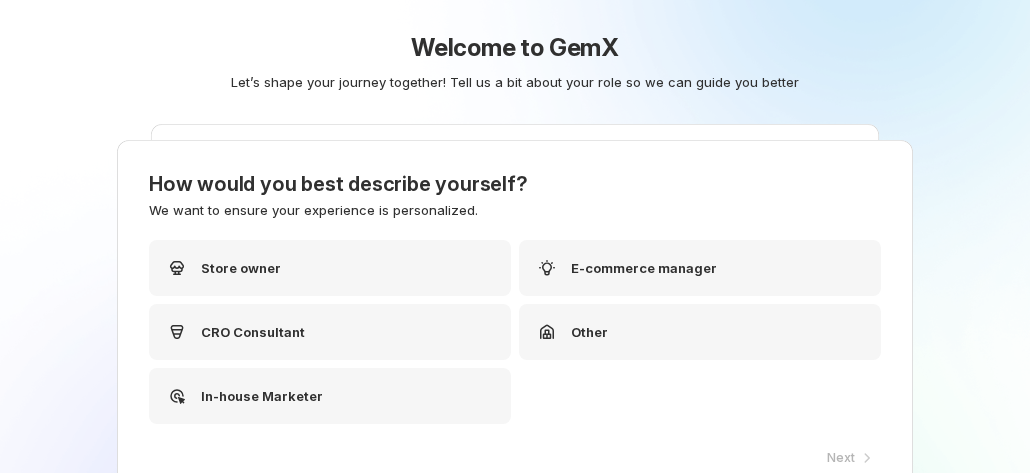 click on "How would you best describe yourself? We want to ensure your experience is personalized. Store owner E-commerce manager CRO Consultant Other In-house Marketer" at bounding box center [515, 308] 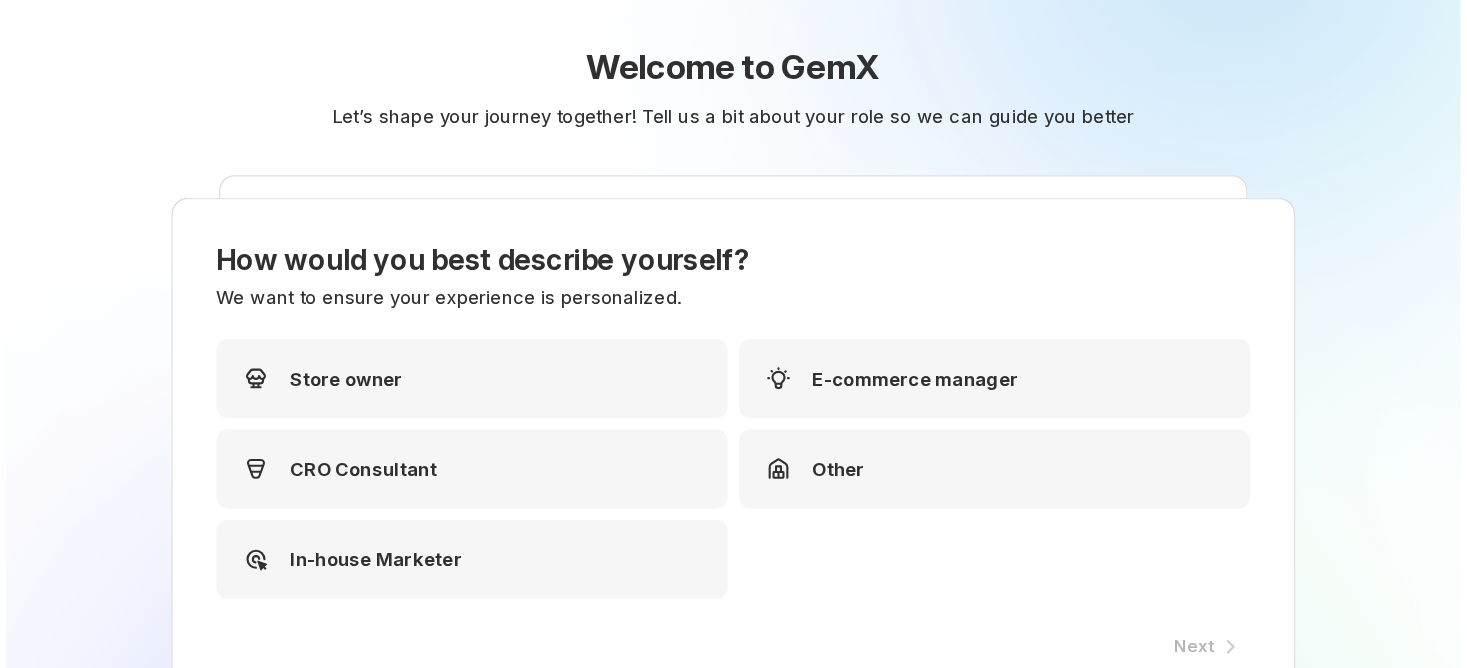 scroll, scrollTop: 0, scrollLeft: 0, axis: both 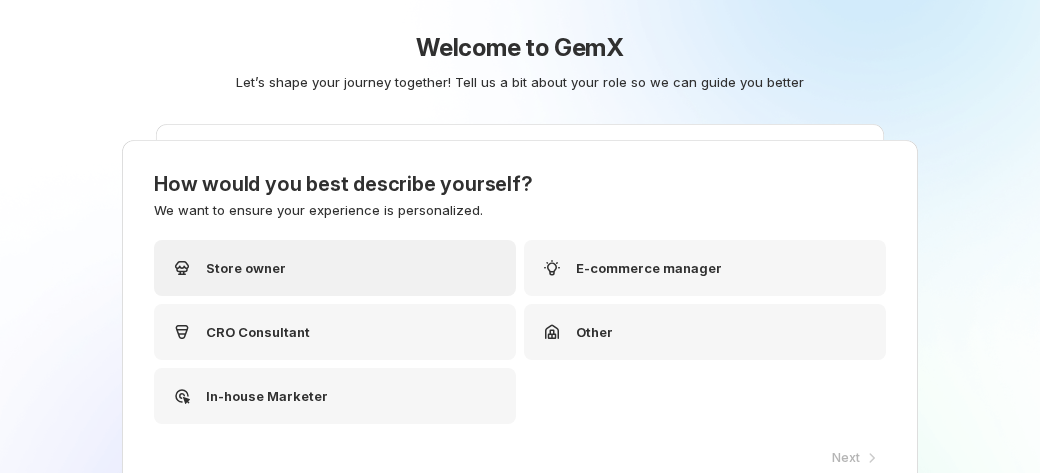click on "Store owner" at bounding box center [335, 268] 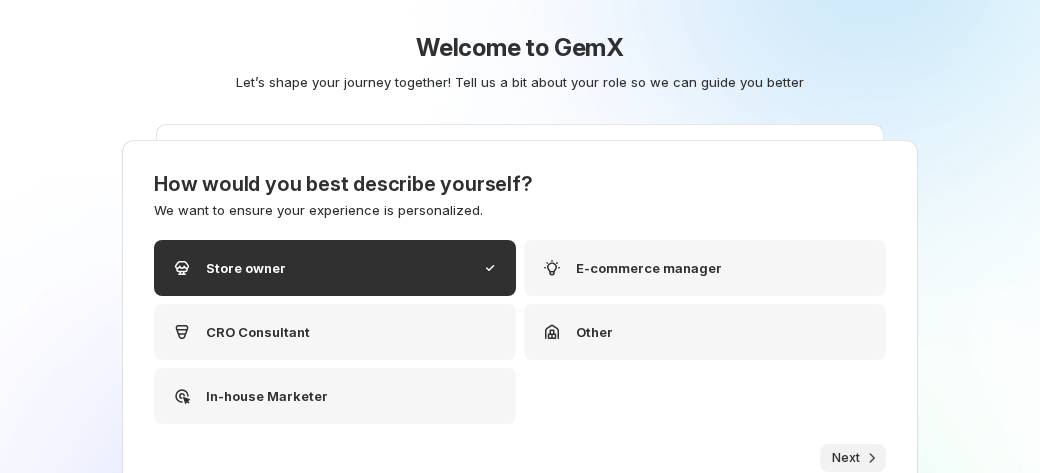 click on "Next" at bounding box center [846, 458] 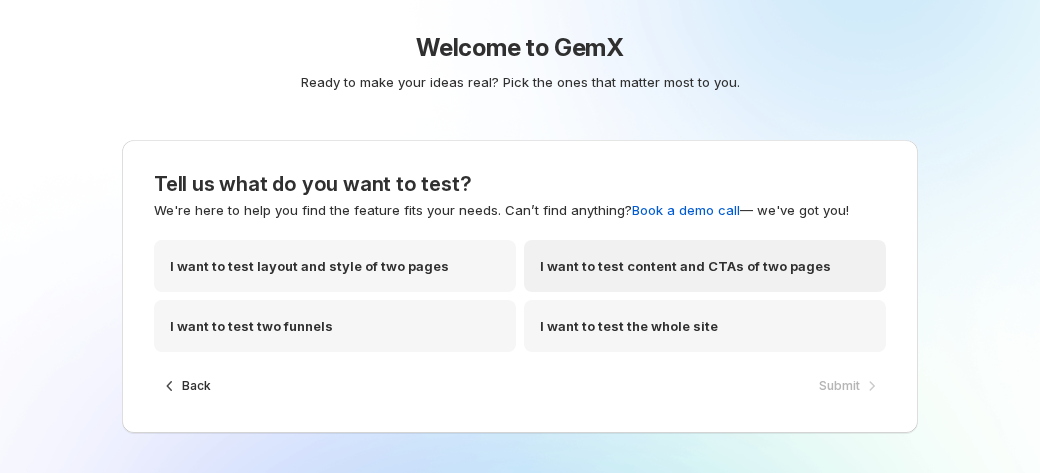 click on "I want to test content and CTAs of two pages" at bounding box center (685, 266) 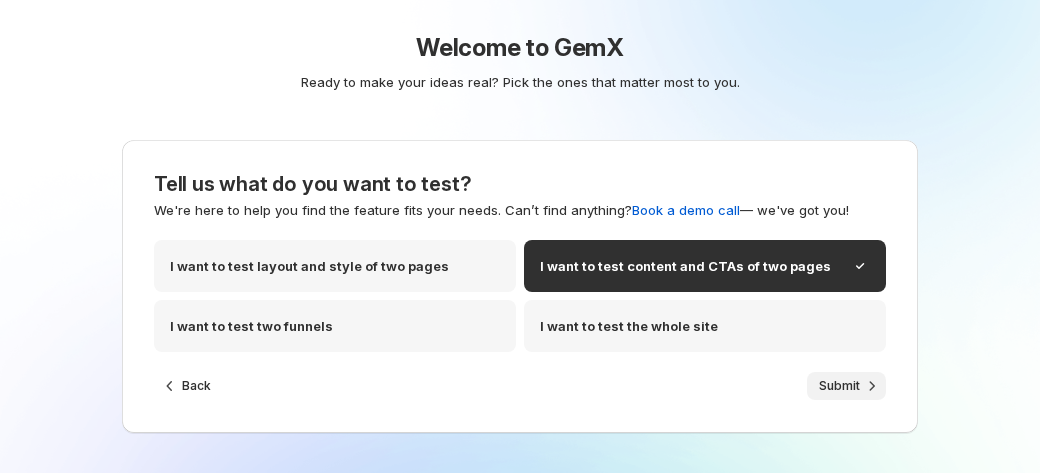 click on "Submit" at bounding box center (839, 386) 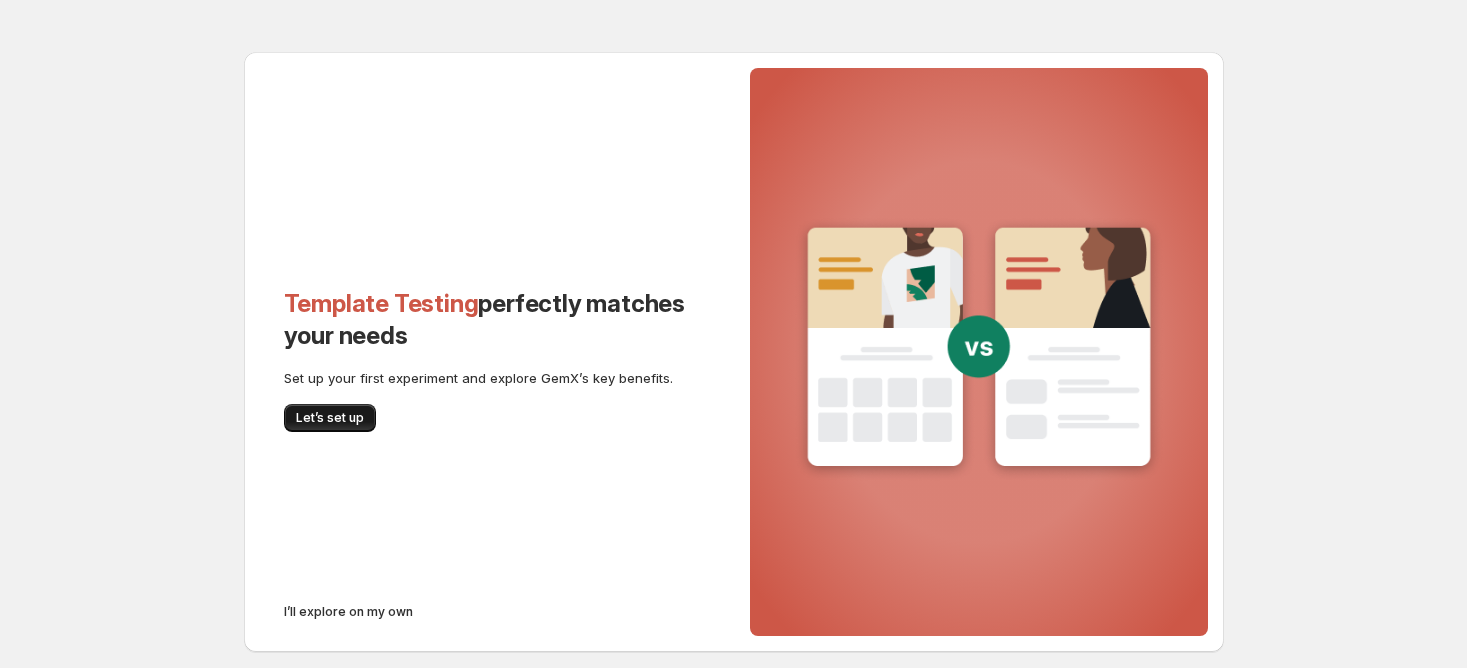 click on "Let’s set up" at bounding box center [330, 418] 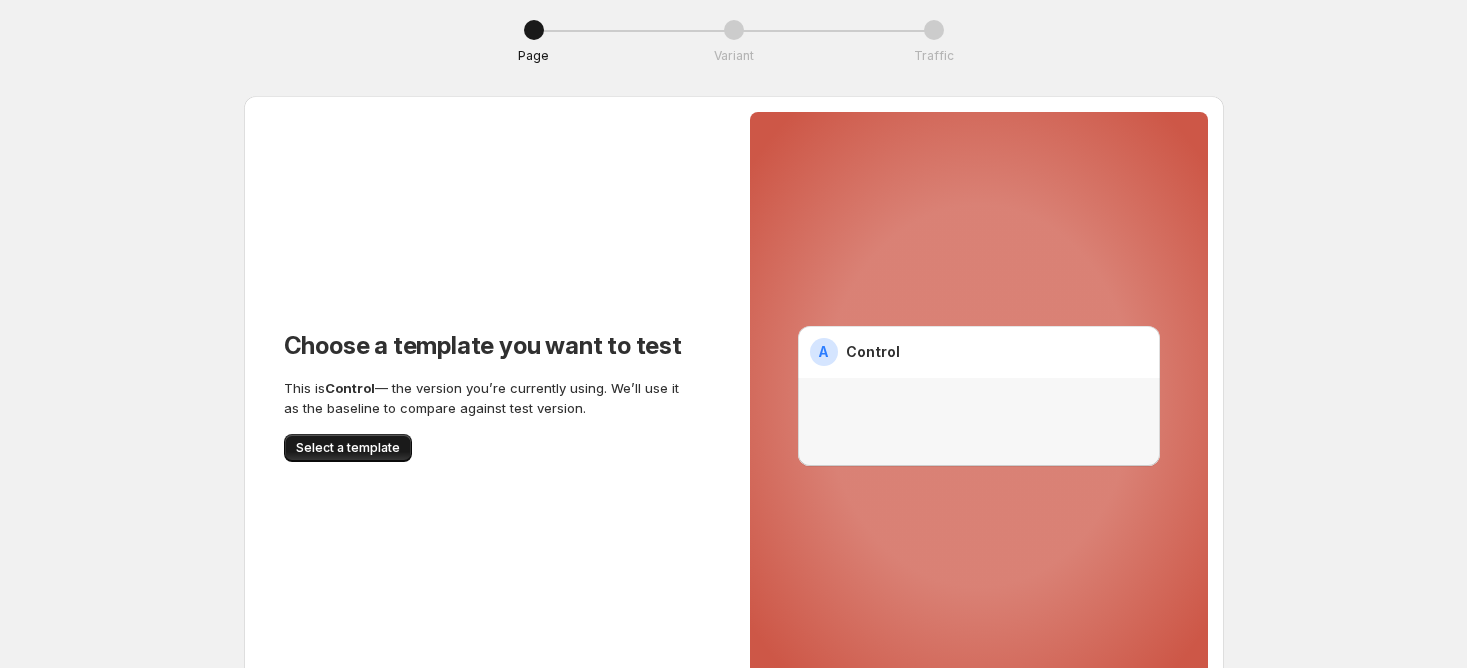 click on "Select a template" at bounding box center (348, 448) 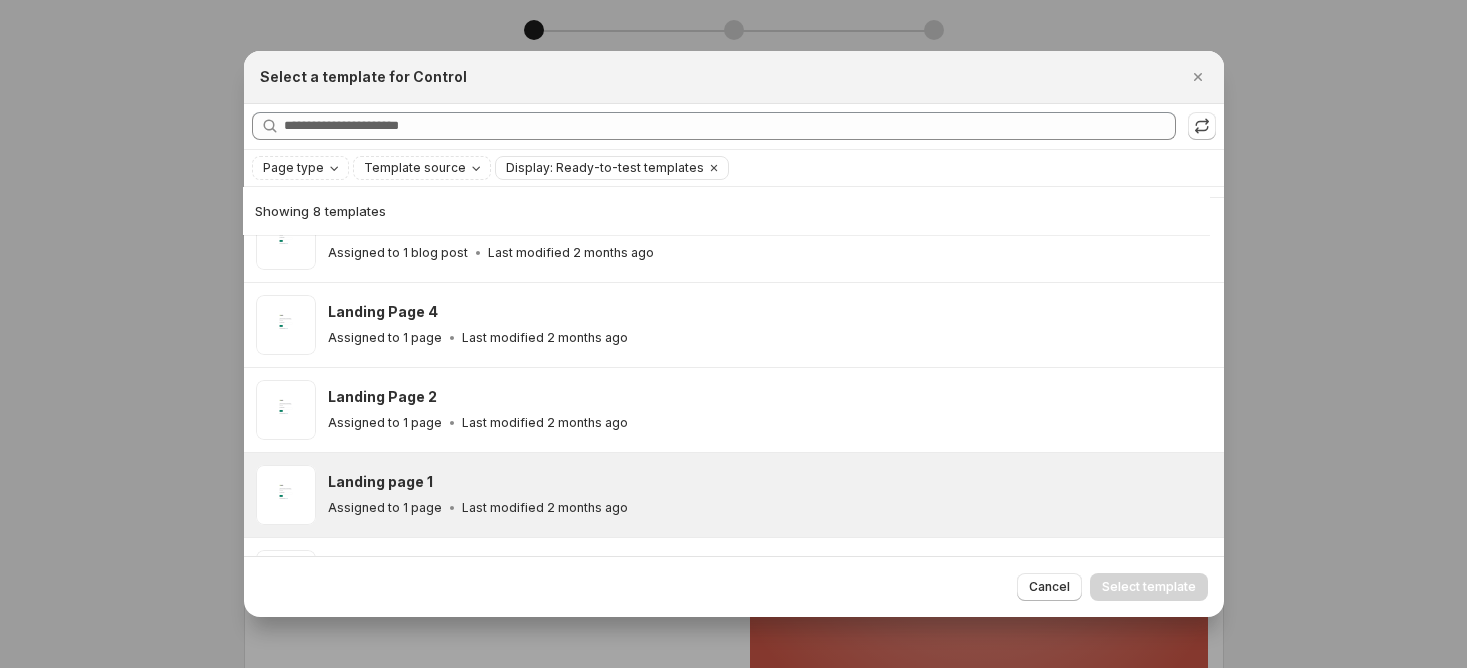 scroll, scrollTop: 183, scrollLeft: 0, axis: vertical 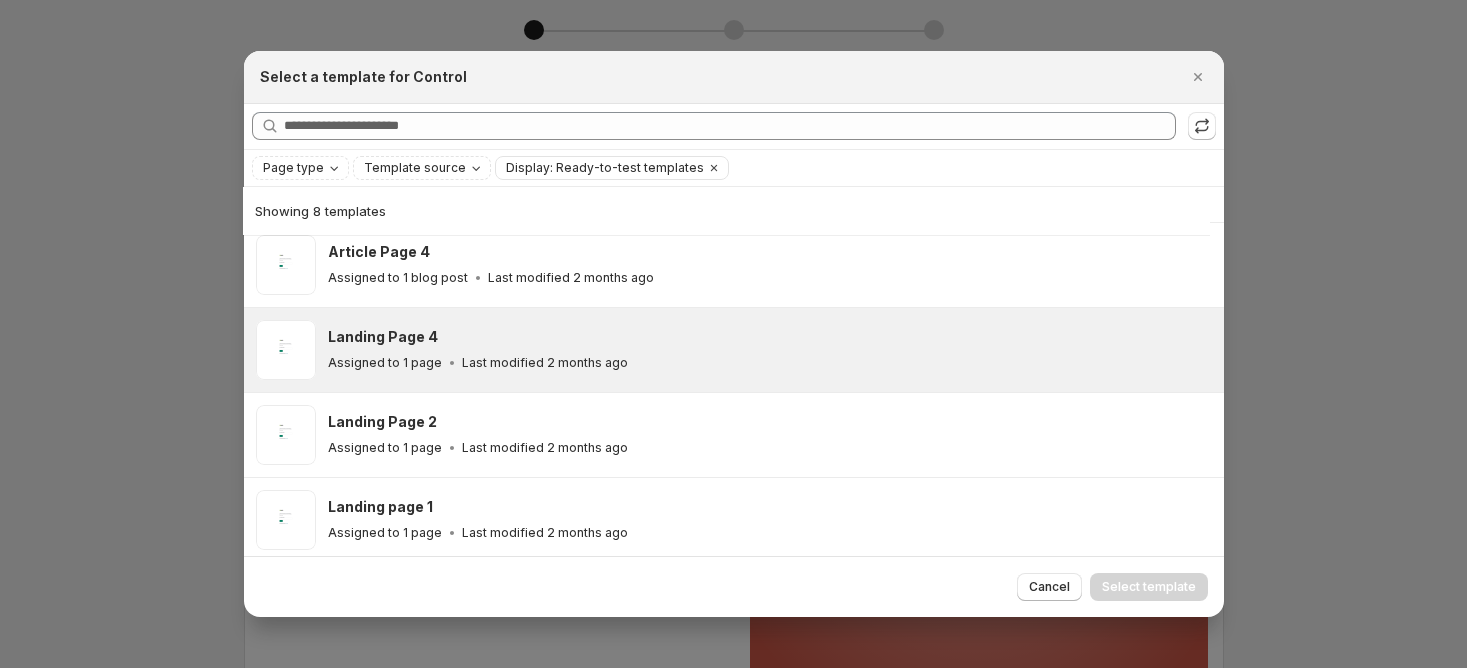 click on "Landing Page 4 Assigned to 1 page Last modified 2 months ago" at bounding box center [767, 350] 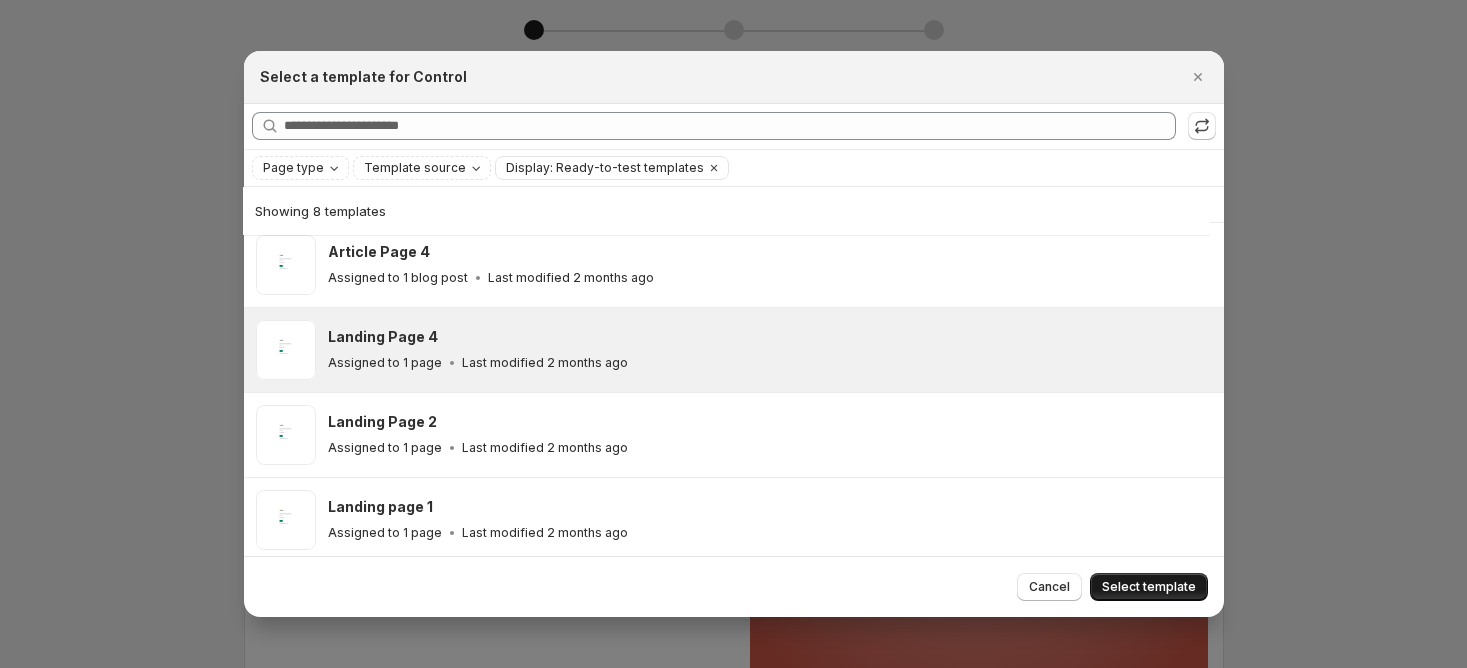 click on "Select template" at bounding box center (1149, 587) 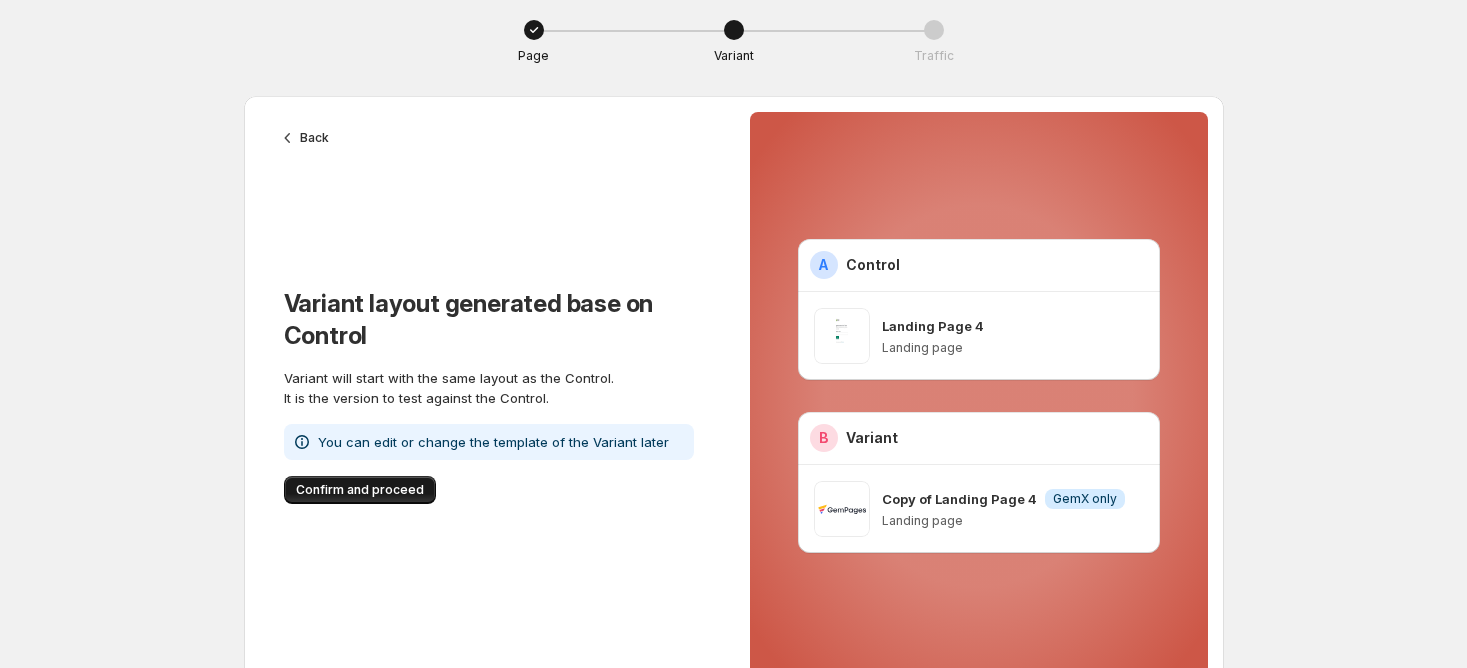 click on "Confirm and proceed" at bounding box center [360, 490] 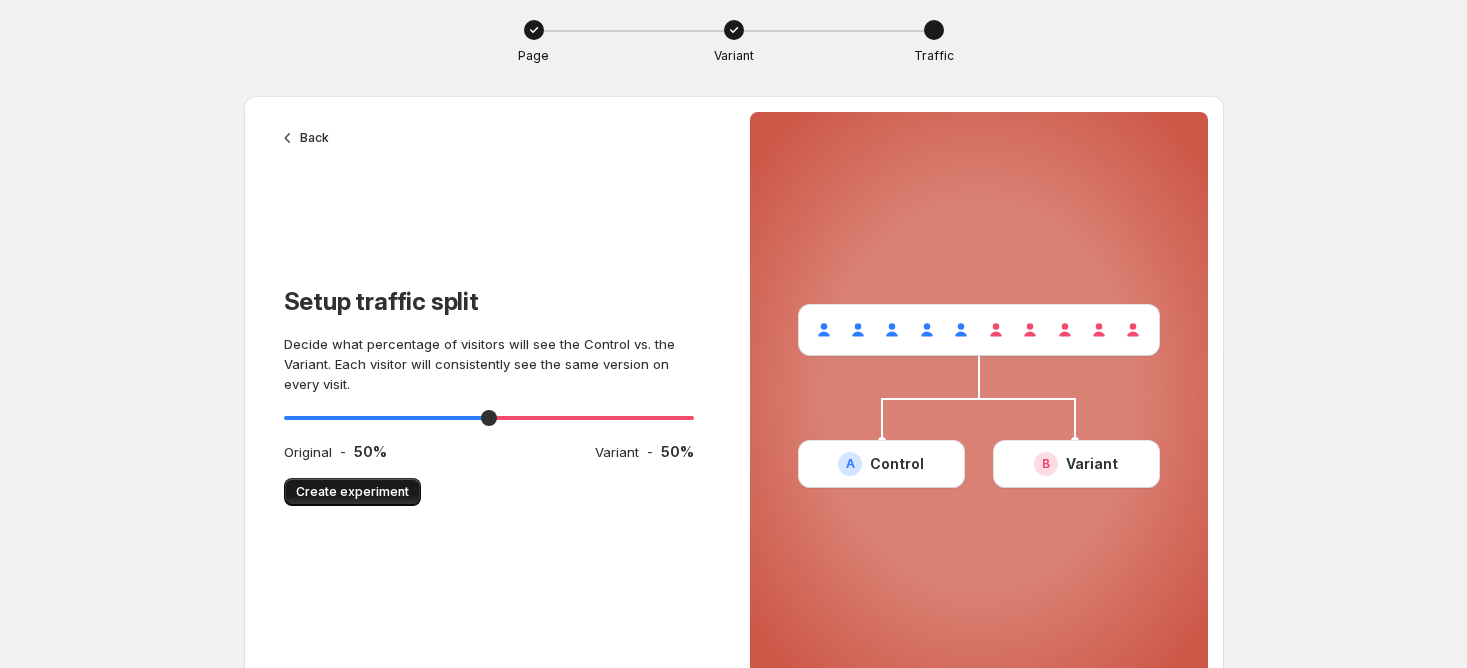 click on "Create experiment" at bounding box center (352, 492) 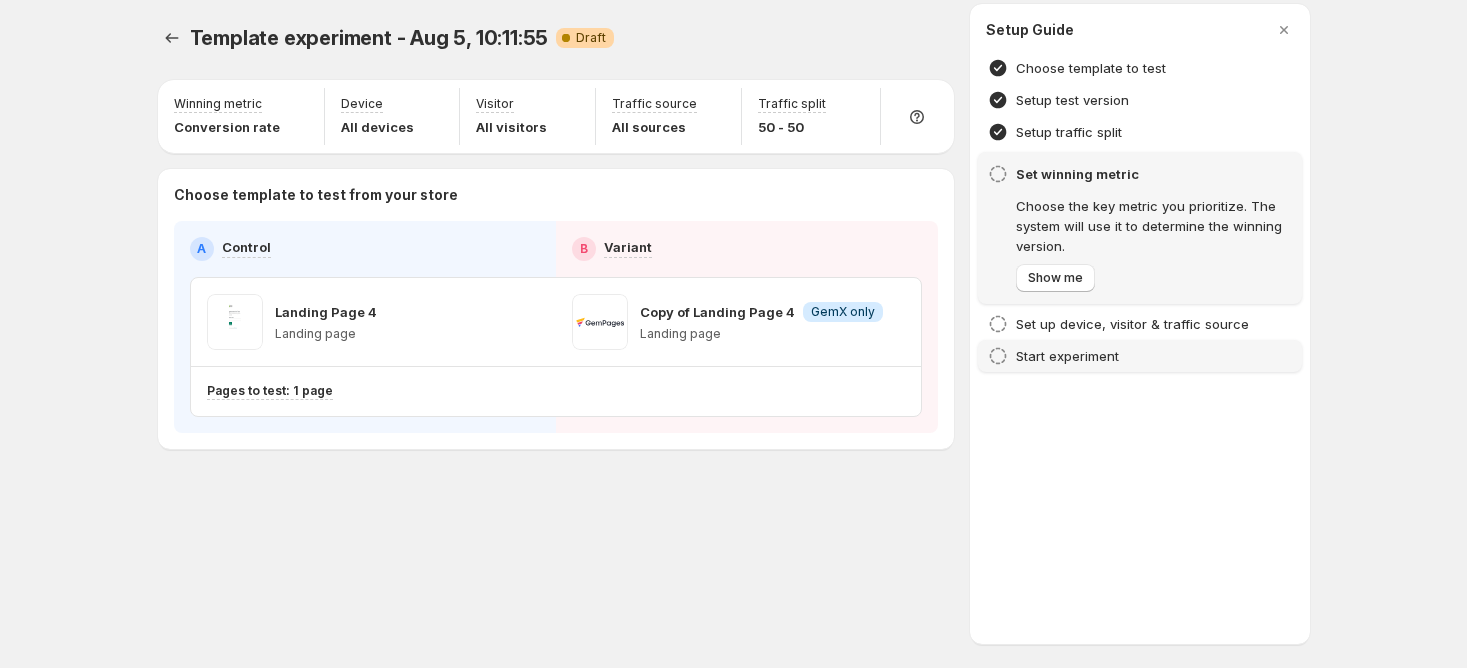 click on "Start experiment" at bounding box center [1067, 356] 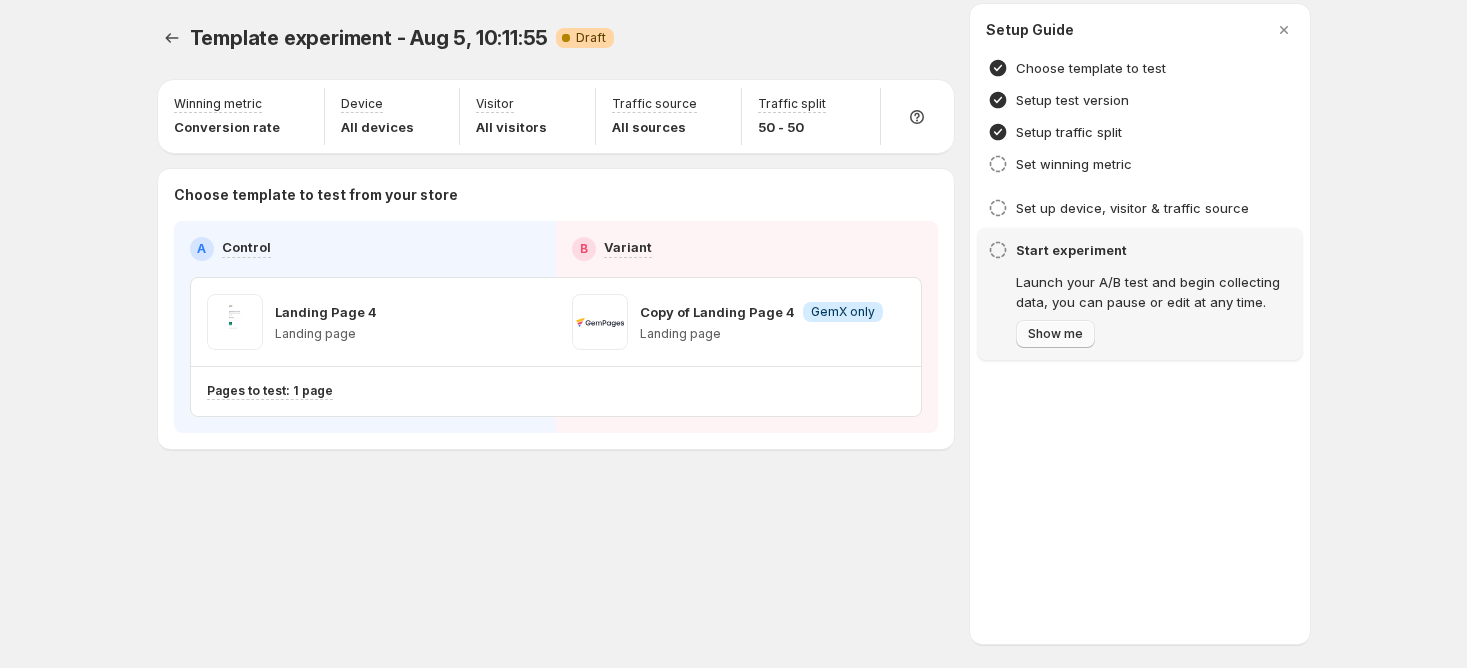 click on "Show me" at bounding box center (1055, 334) 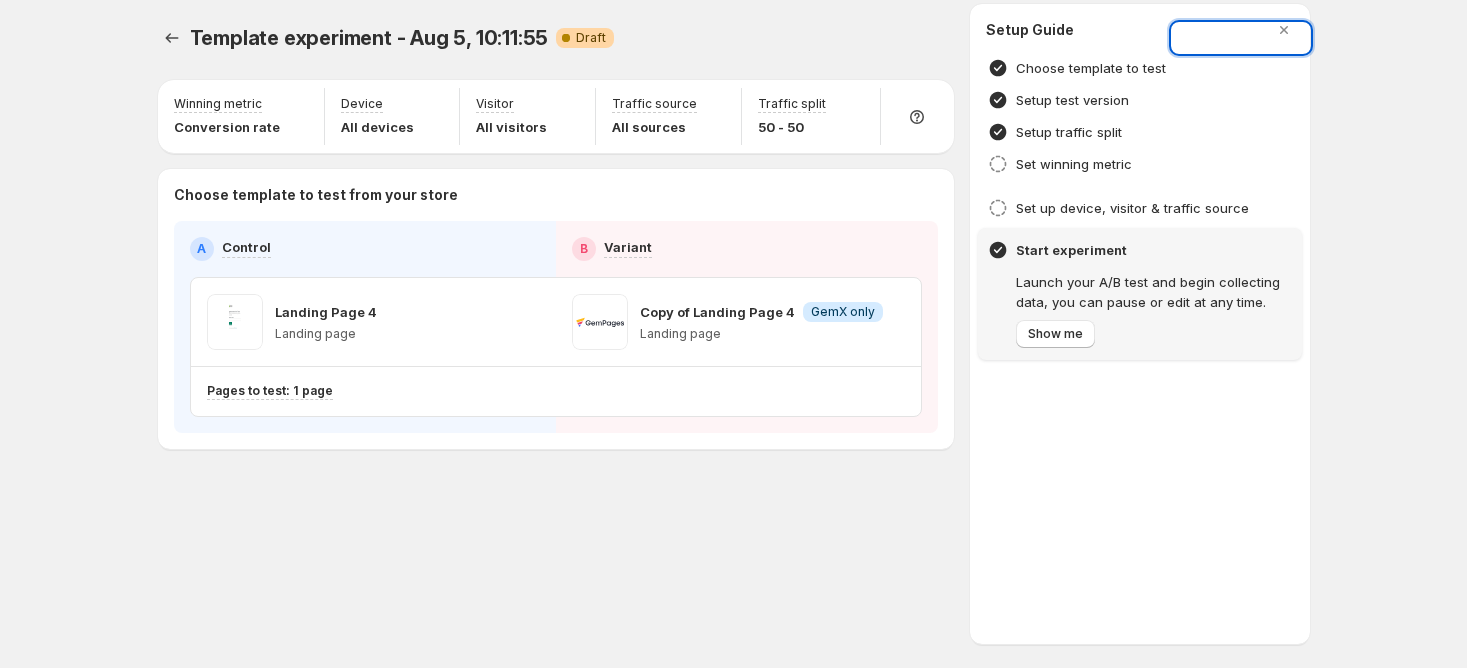 click at bounding box center (733, 334) 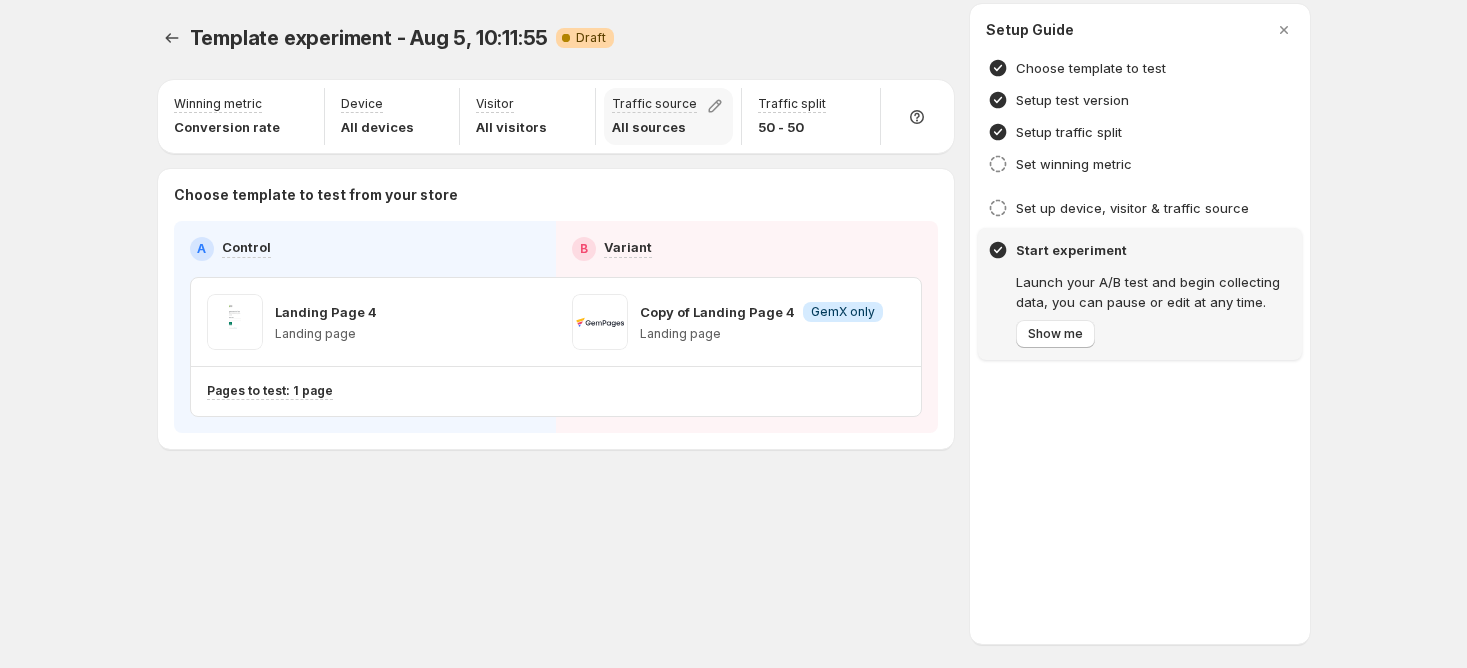 click on "Traffic source All sources" at bounding box center [668, 116] 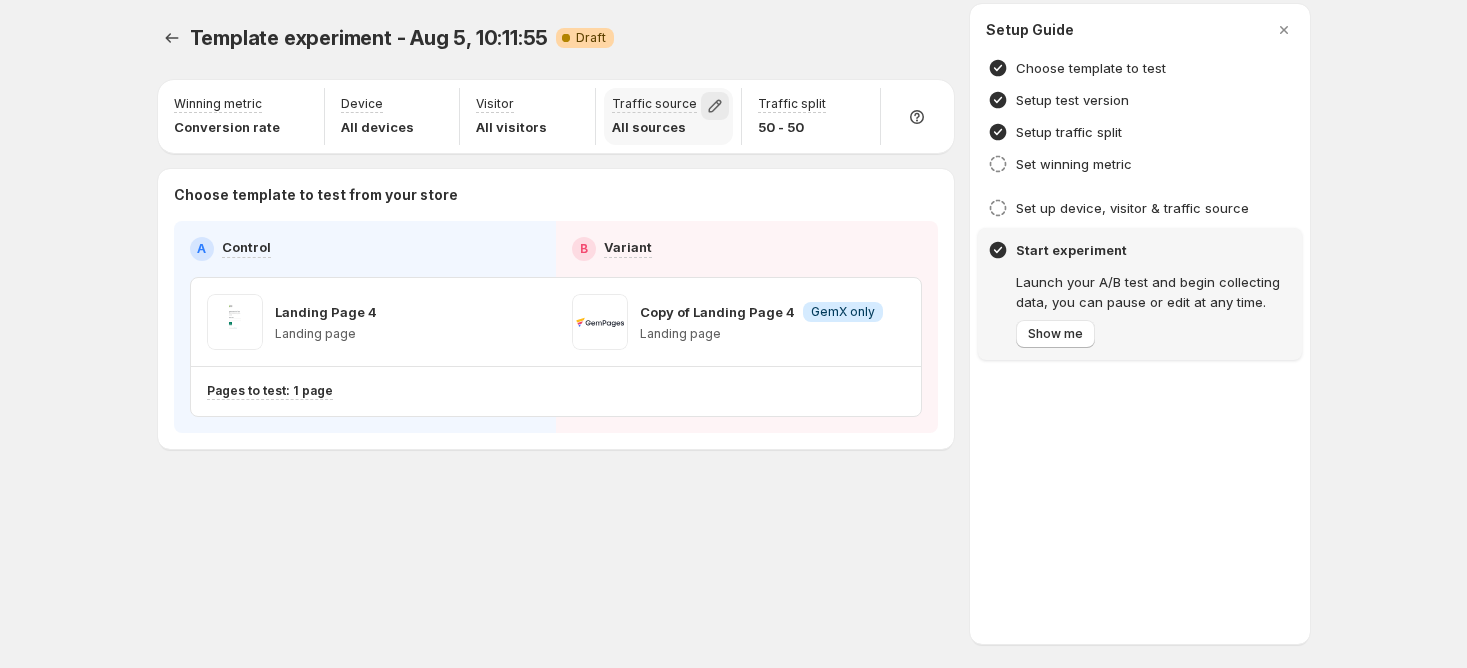 click 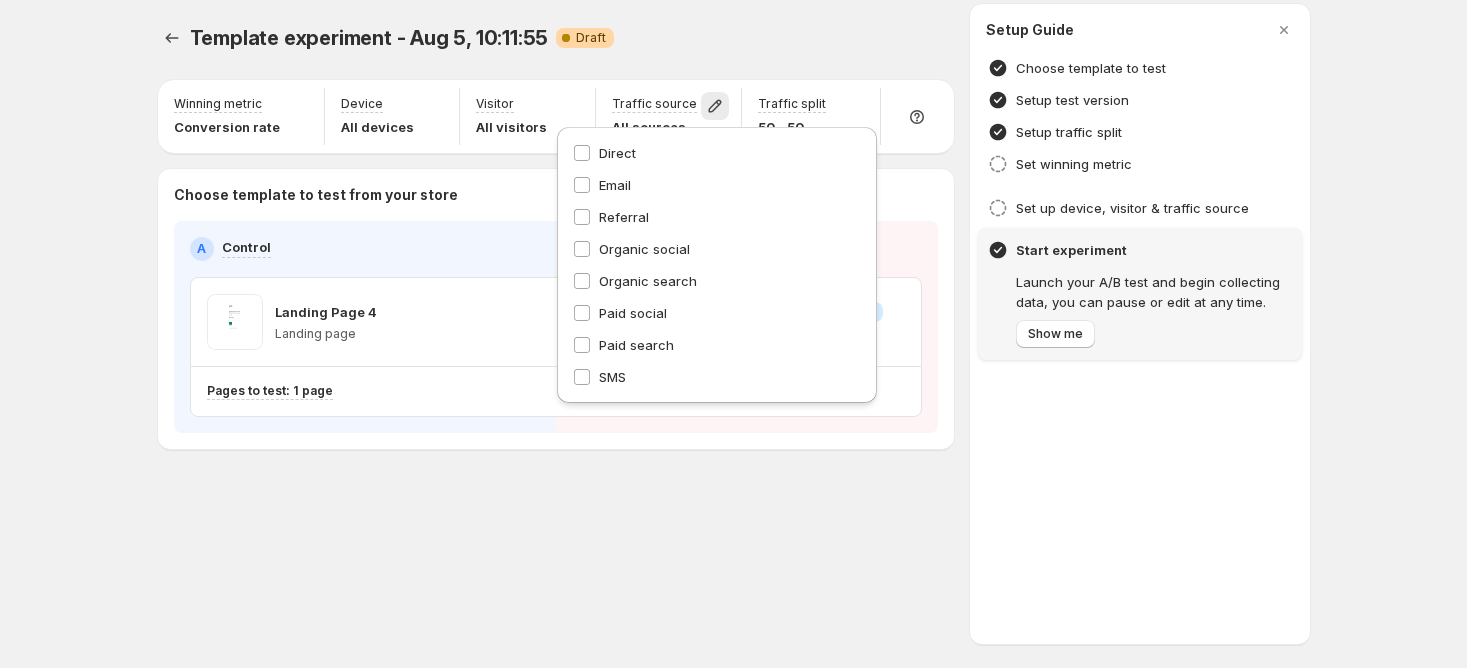 click on "Direct Email Referral Organic social Organic search Paid social Paid search SMS" at bounding box center (717, 265) 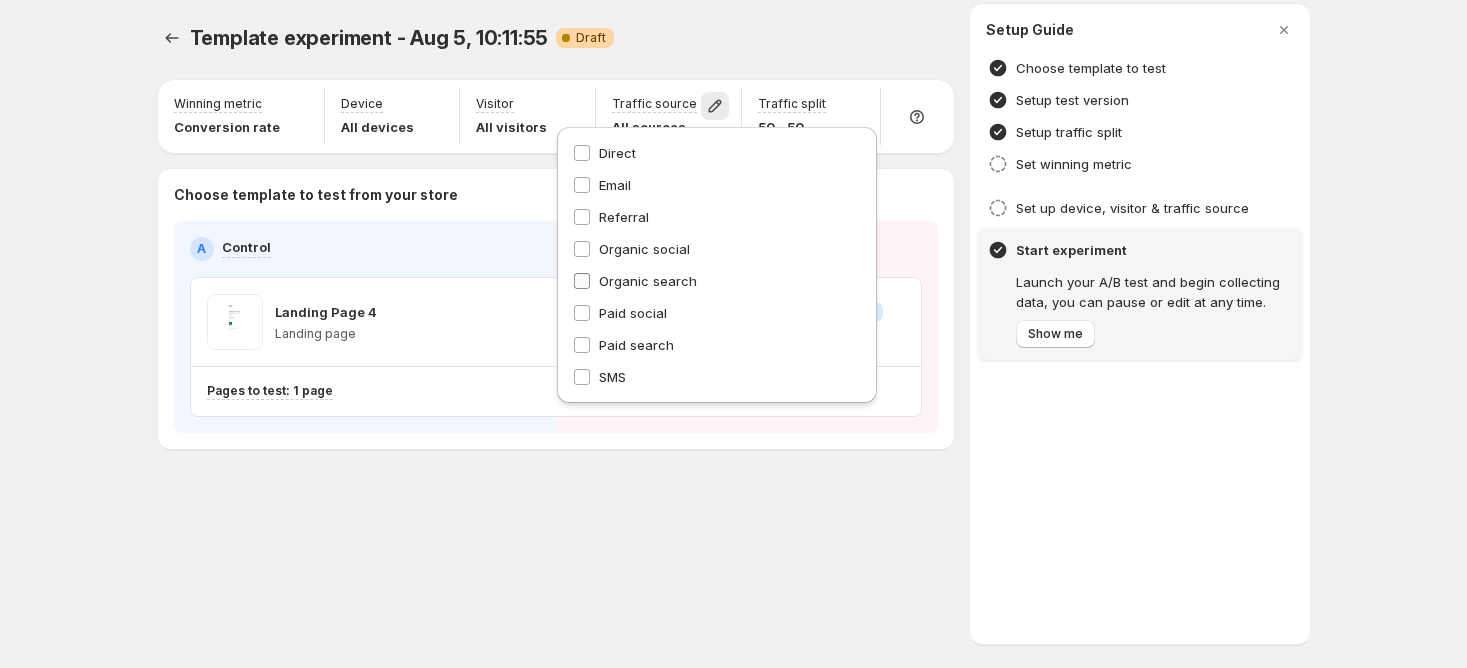 click on "Organic search" at bounding box center [648, 281] 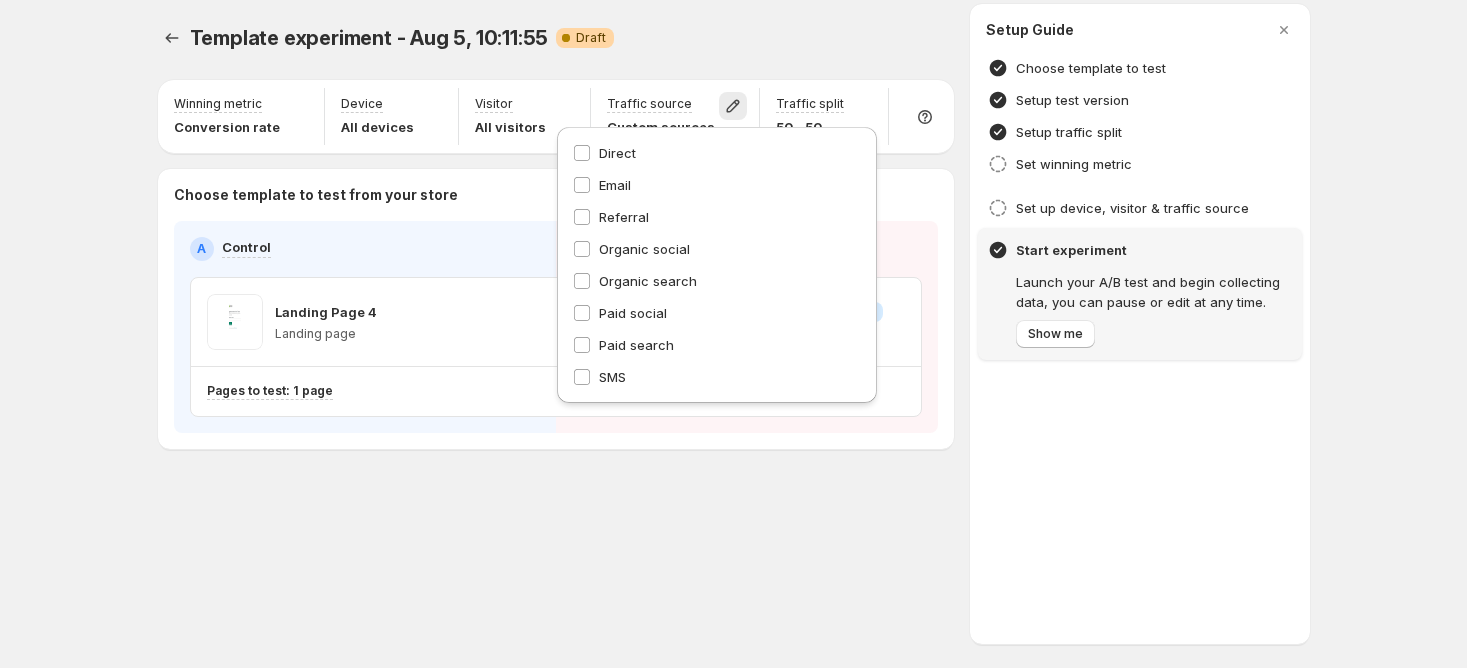 click on "Template experiment - Aug 5, 10:11:55. This page is ready Template experiment - Aug 5, 10:11:55 Warning Complete Draft More actions More actions More actions Start experiment Winning metric Conversion rate Device All devices Visitor All visitors Traffic source Custom sources Traffic split 50 - 50 Choose template to test from your store A Control B Variant Landing Page 4 Landing page Copy of Landing Page 4 Info GemX only Landing page Pages to test: 1 page Setup Guide Choose template to test Setup test version Setup traffic split Set winning metric Choose the key metric you prioritize. The system will use it to determine the winning version. Show me Set up device, visitor & traffic source Start experiment Launch your A/B test and begin collecting data, you can pause or edit at any time. Show me" at bounding box center (734, 278) 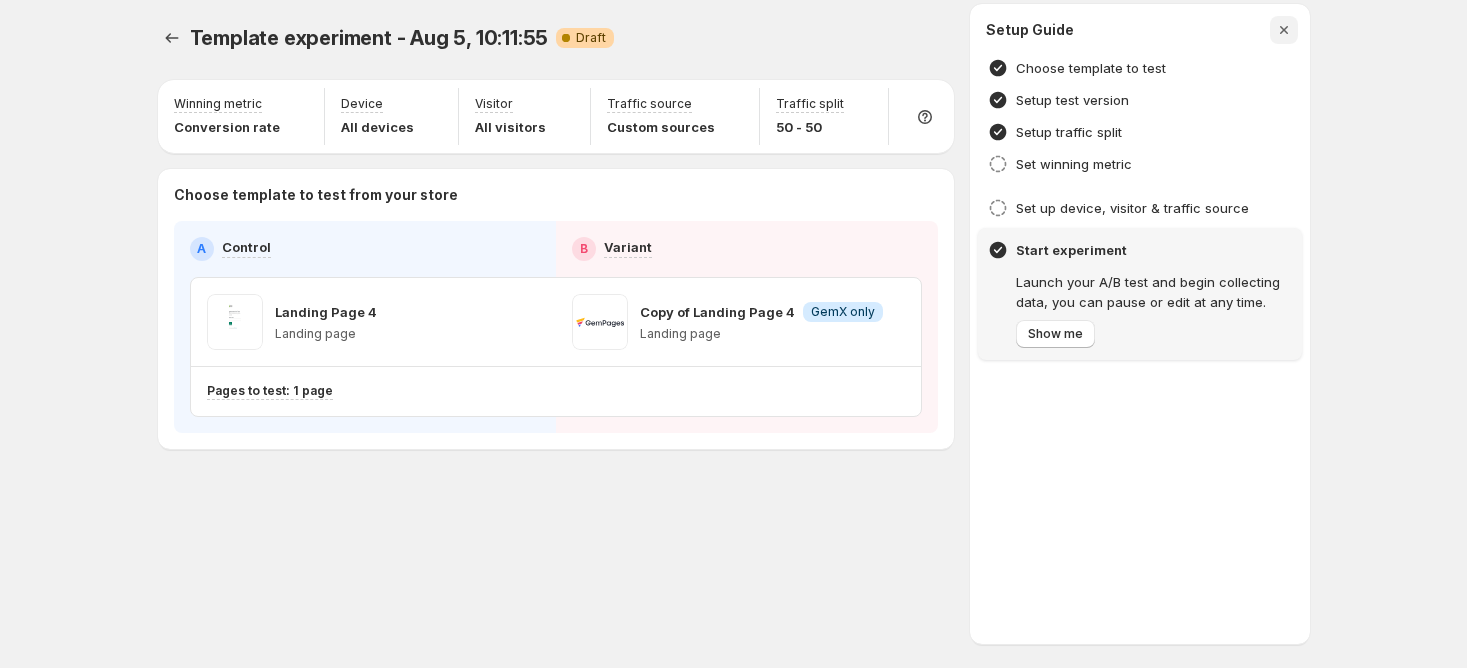 click 